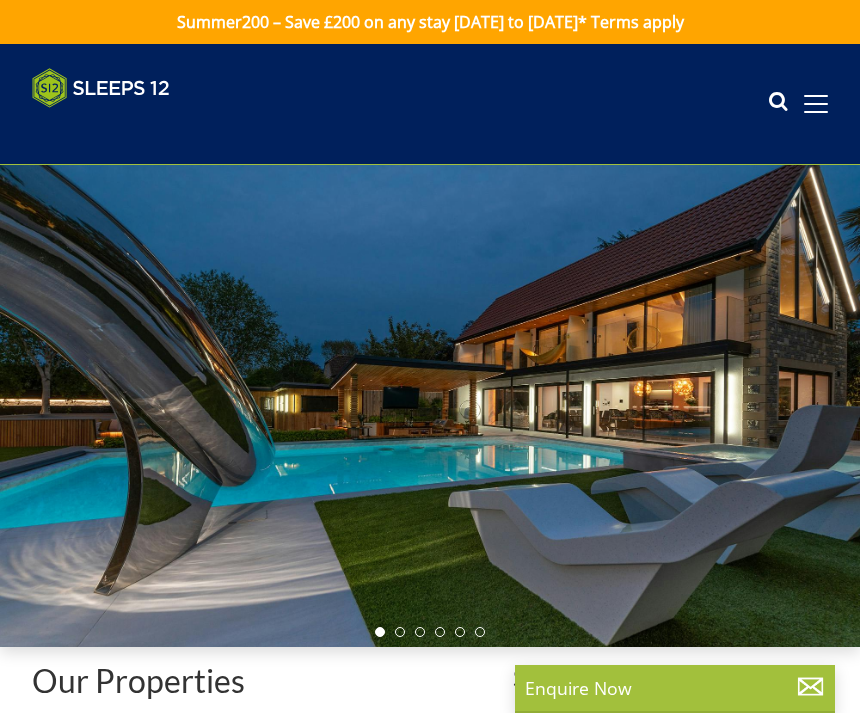 scroll, scrollTop: 0, scrollLeft: 0, axis: both 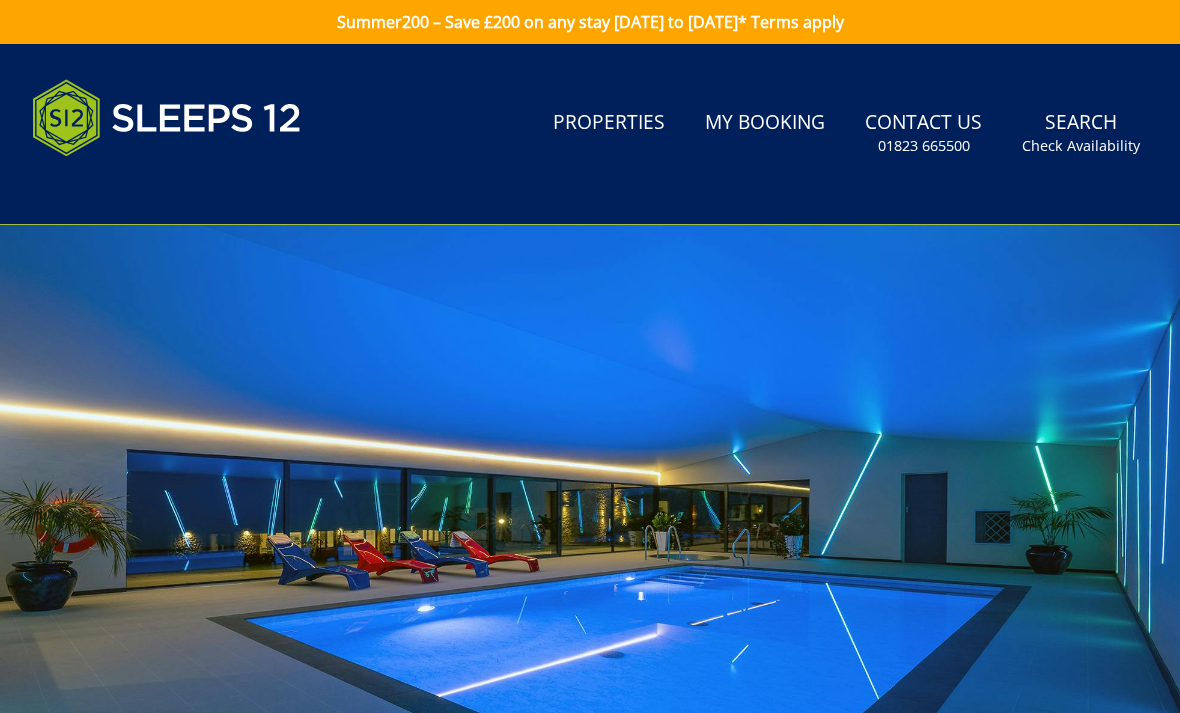 click on "Check Availability" at bounding box center [1081, 146] 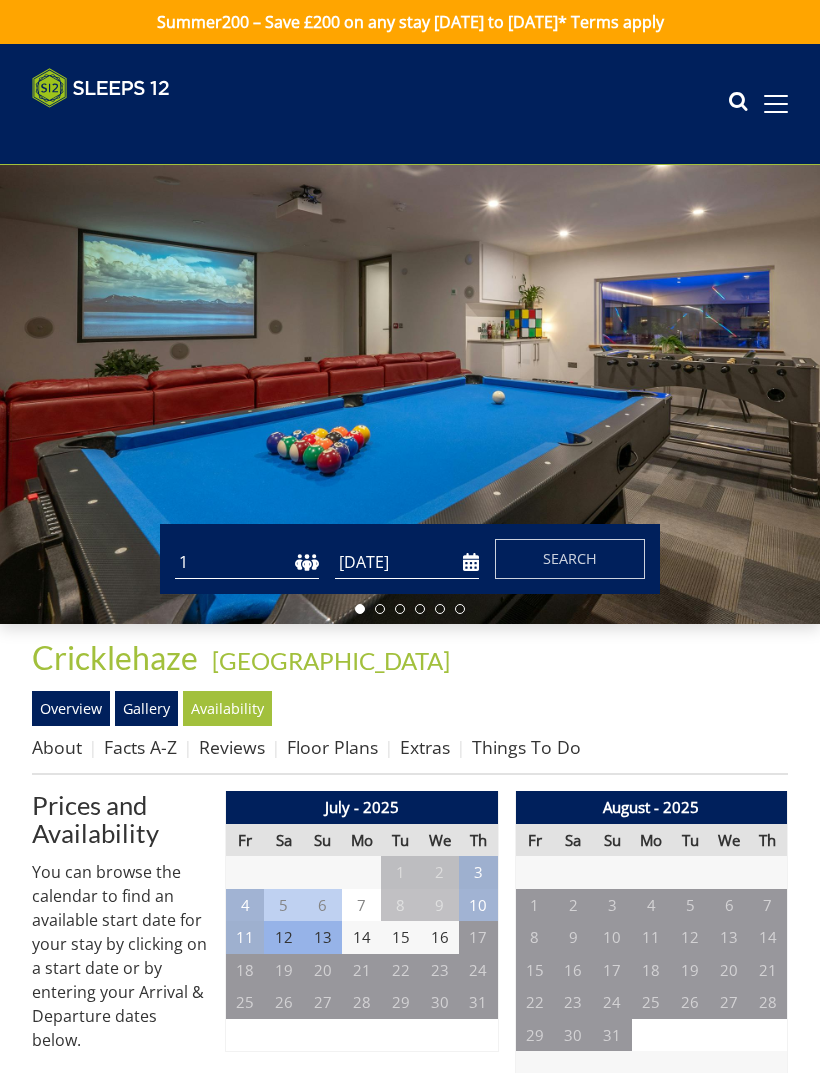 click at bounding box center [101, 88] 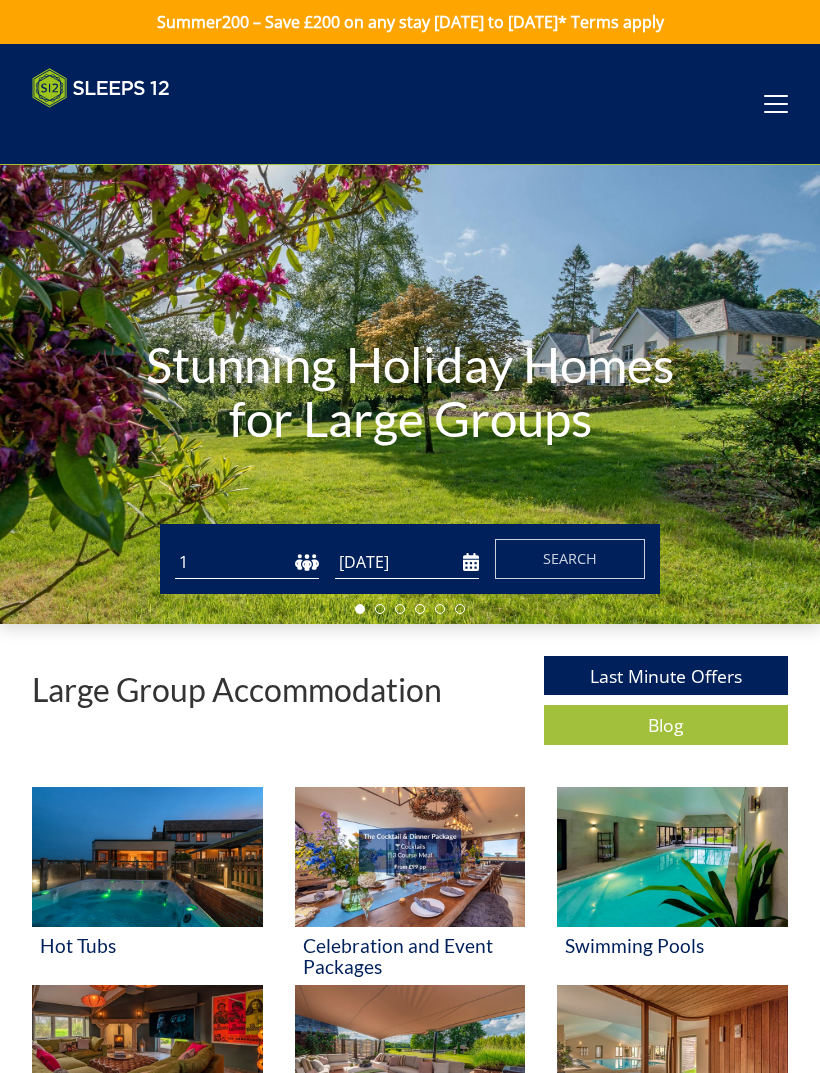 click on "1
2
3
4
5
6
7
8
9
10
11
12
13
14
15
16
17
18
19
20
21
22
23
24
25
26
27
28
29
30
31
32" at bounding box center [247, 562] 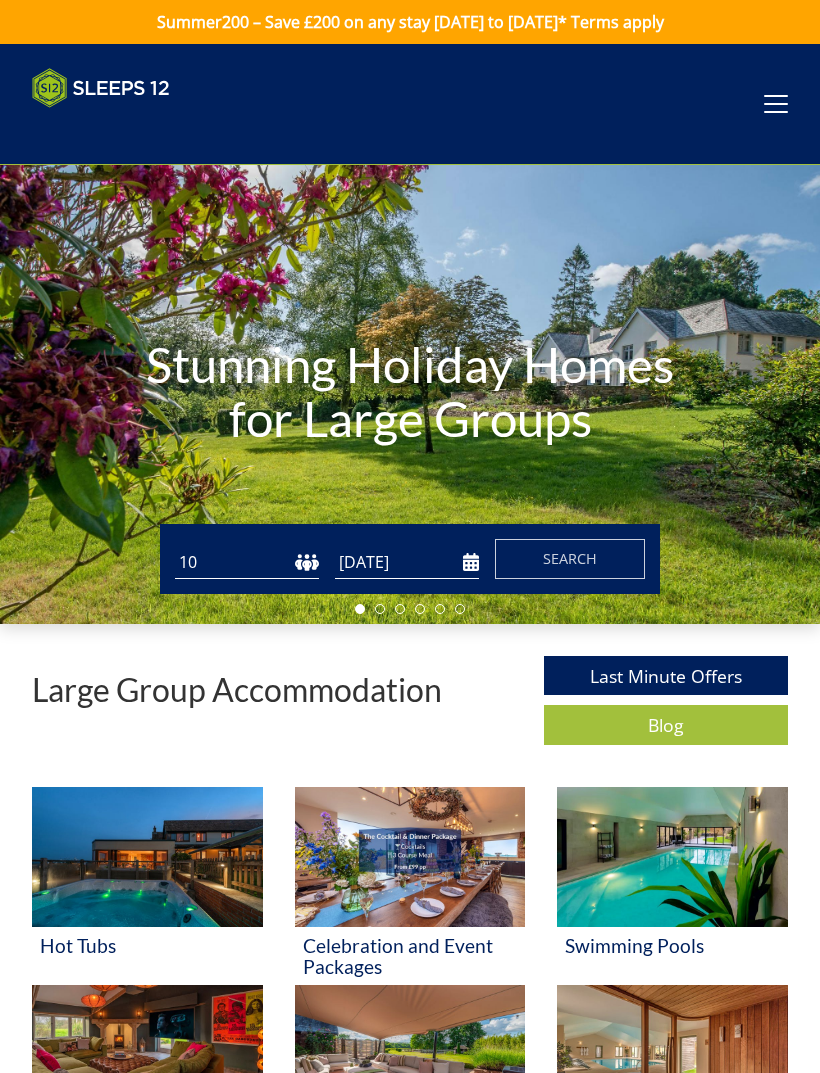 click on "Search" at bounding box center (570, 558) 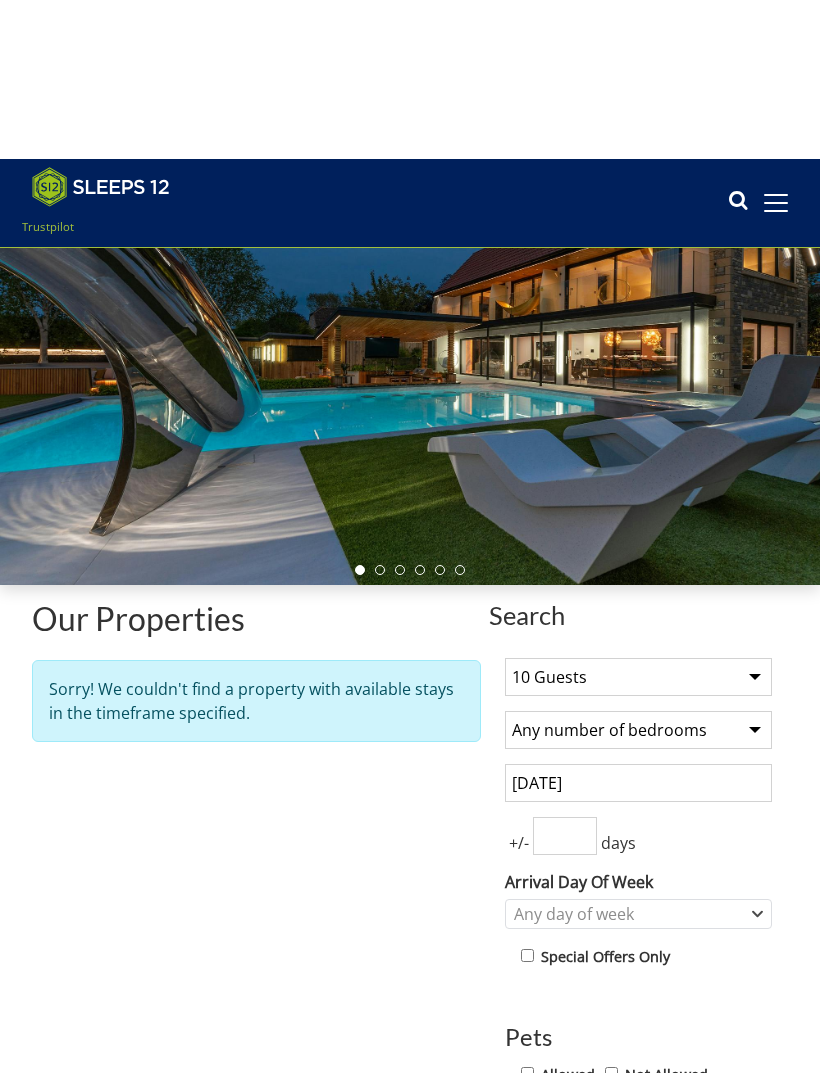 scroll, scrollTop: 0, scrollLeft: 0, axis: both 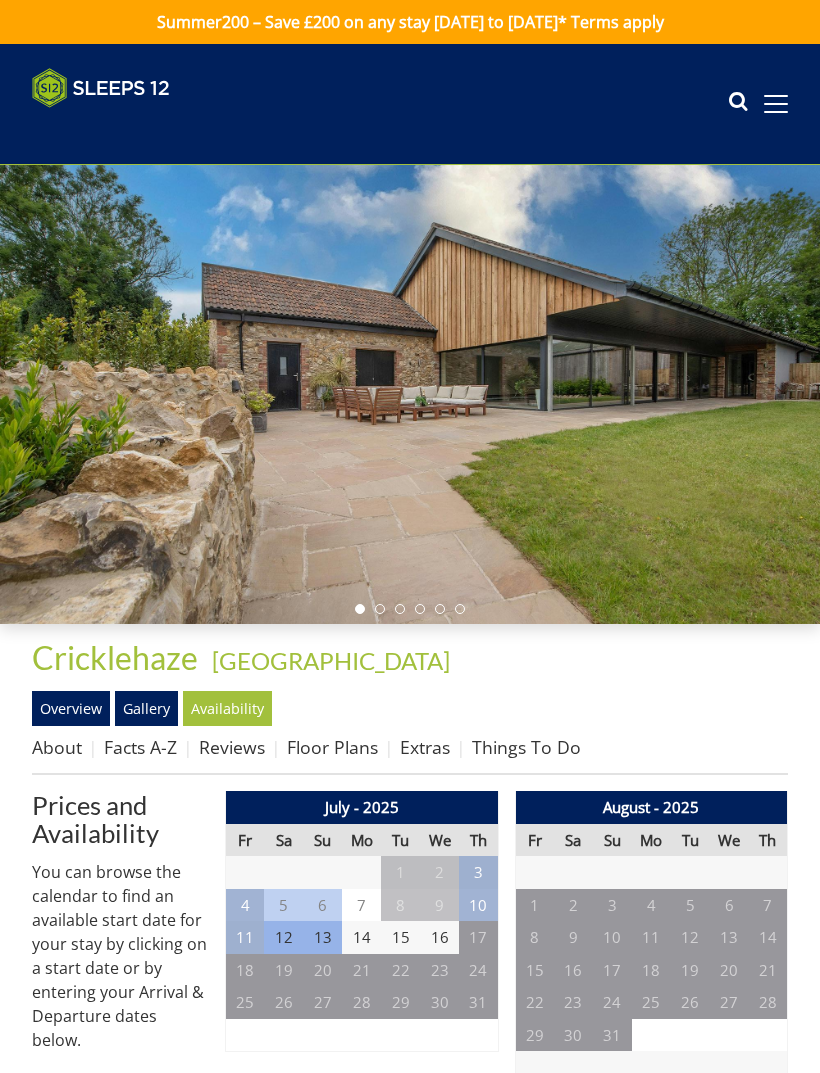 click at bounding box center (101, 88) 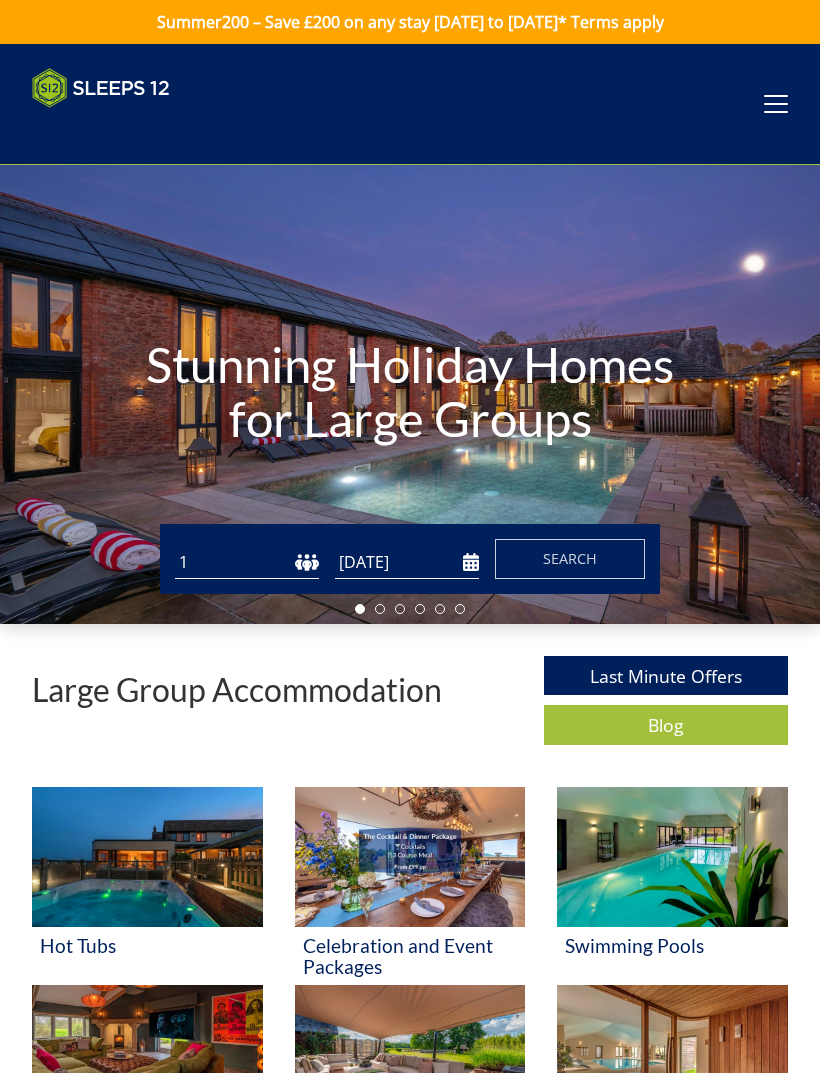 click on "Last Minute Offers" at bounding box center [666, 675] 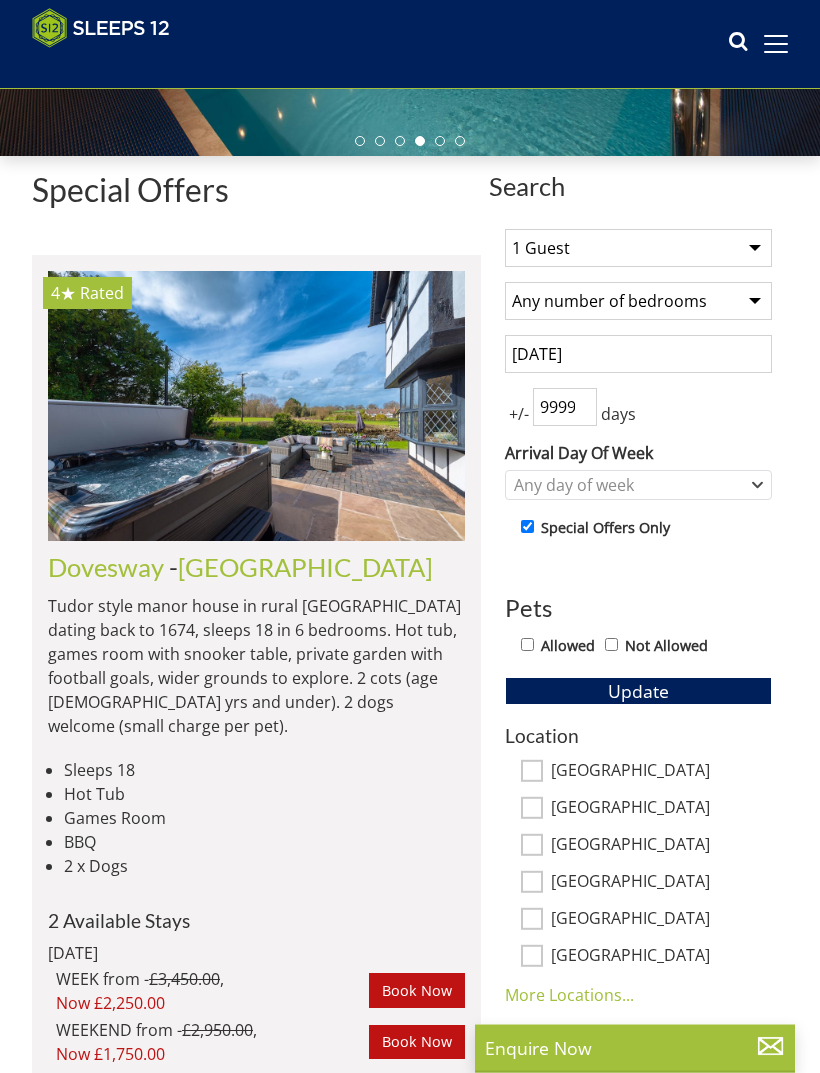 scroll, scrollTop: 436, scrollLeft: 0, axis: vertical 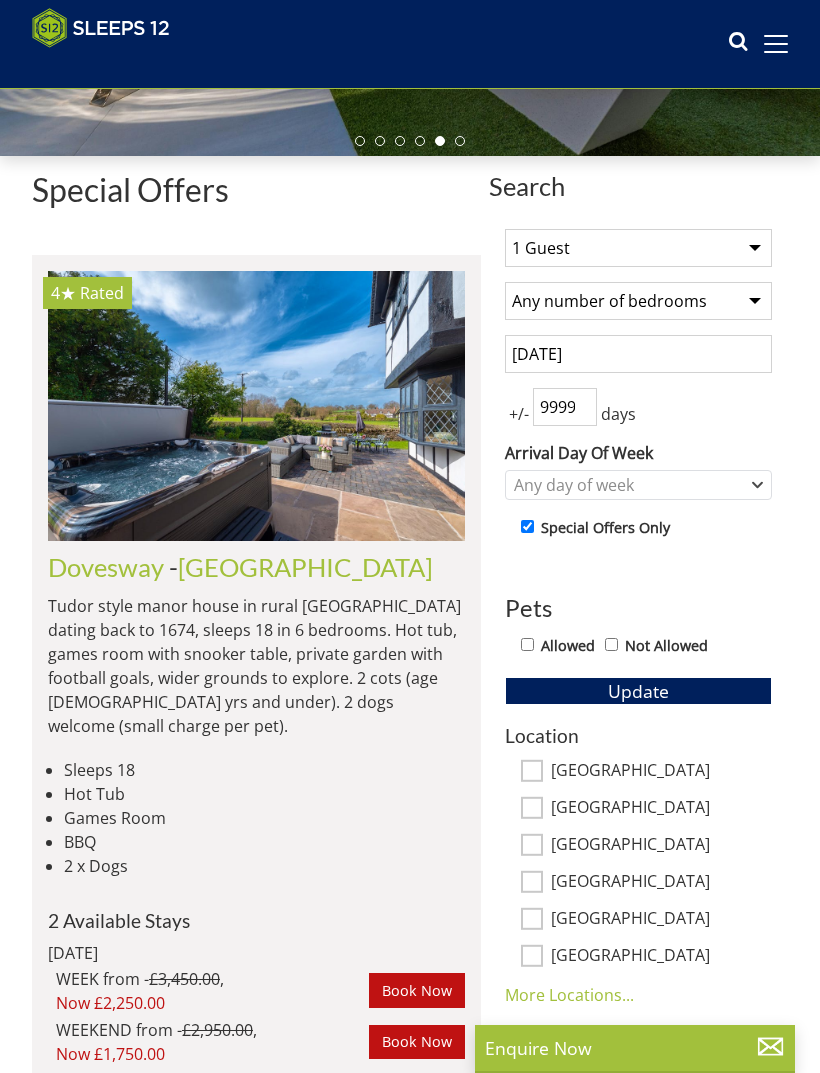 click on "1 Guest
2 Guests
3 Guests
4 Guests
5 Guests
6 Guests
7 Guests
8 Guests
9 Guests
10 Guests
11 Guests
12 Guests
13 Guests
14 Guests
15 Guests
16 Guests
17 Guests
18 Guests
19 Guests
20 Guests
21 Guests
22 Guests
23 Guests
24 Guests
25 Guests
26 Guests
27 Guests
28 Guests
29 Guests
30 Guests
31 Guests
32 Guests
33 Guests
34 Guests
35 Guests
36 Guests
37 Guests
38 Guests
39 Guests
40 Guests
41 Guests
42 Guests
43 Guests
44 Guests
45 Guests
46 Guests
47 Guests
48 Guests
49 Guests
50 Guests
51 Guests
52 Guests
53 Guests
54 Guests
55 Guests
56 Guests
57 Guests
58 Guests
59 Guests
60 Guests
61 Guests
62 Guests
63 Guests
64 Guests
65 Guests
66 Guests
67 Guests
68 Guests
69 Guests
70 Guests
71 Guests
72 Guests
73 Guests
74 Guests
75 Guests
76 Guests
77 Guests
78 Guests
79 Guests
80 Guests
81 Guests
82 Guests
83 Guests
84 Guests
85 Guests
86 Guests" at bounding box center (638, 248) 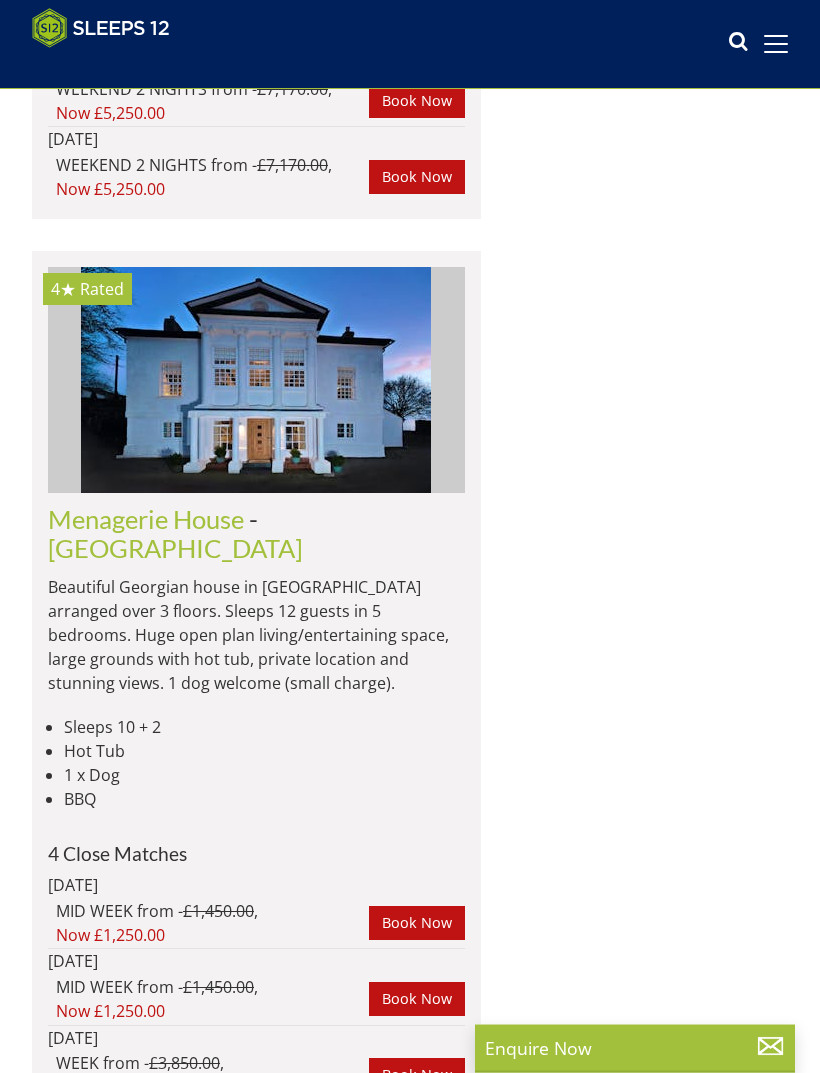 scroll, scrollTop: 10615, scrollLeft: 0, axis: vertical 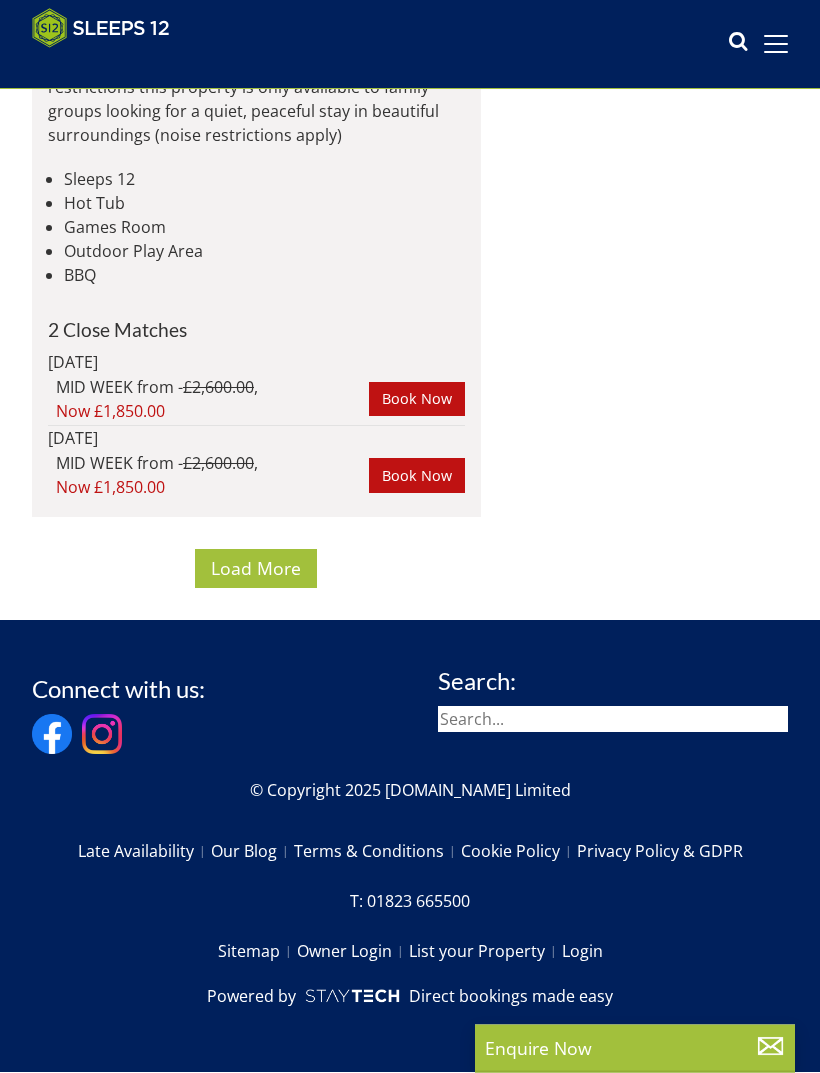 click on "Load More" at bounding box center (256, 569) 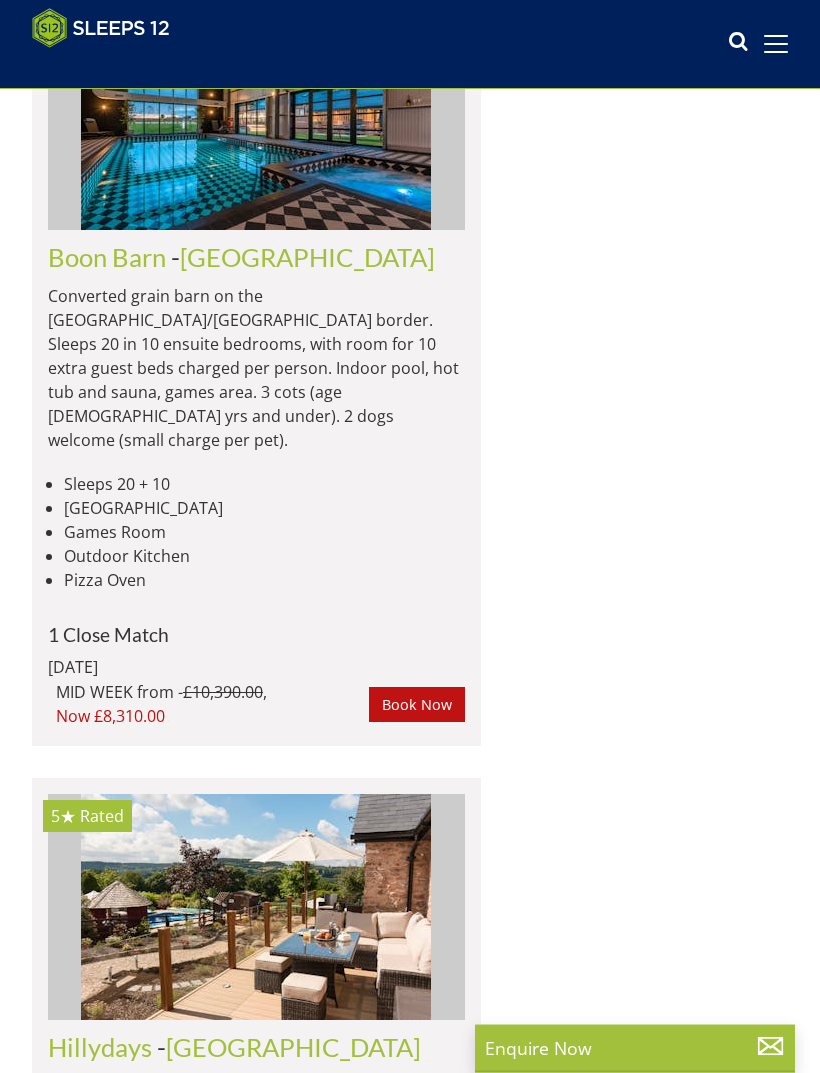 scroll, scrollTop: 20911, scrollLeft: 0, axis: vertical 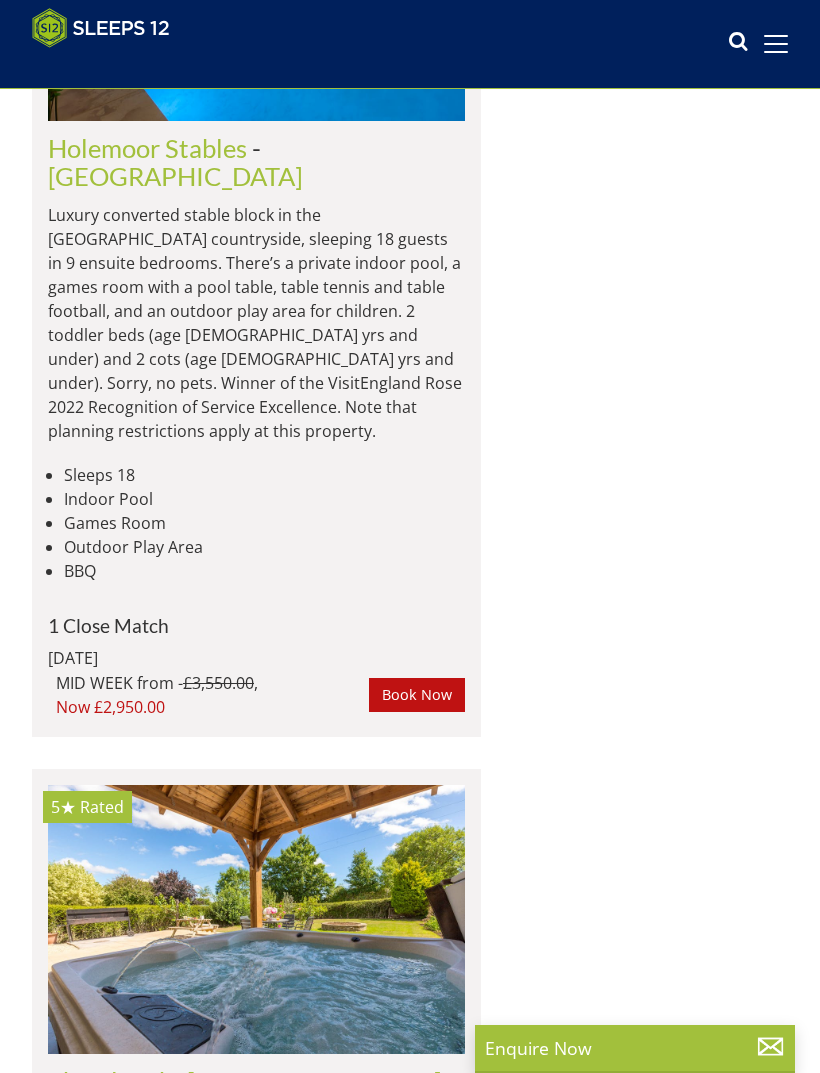 click on "[GEOGRAPHIC_DATA]" at bounding box center (305, -2479) 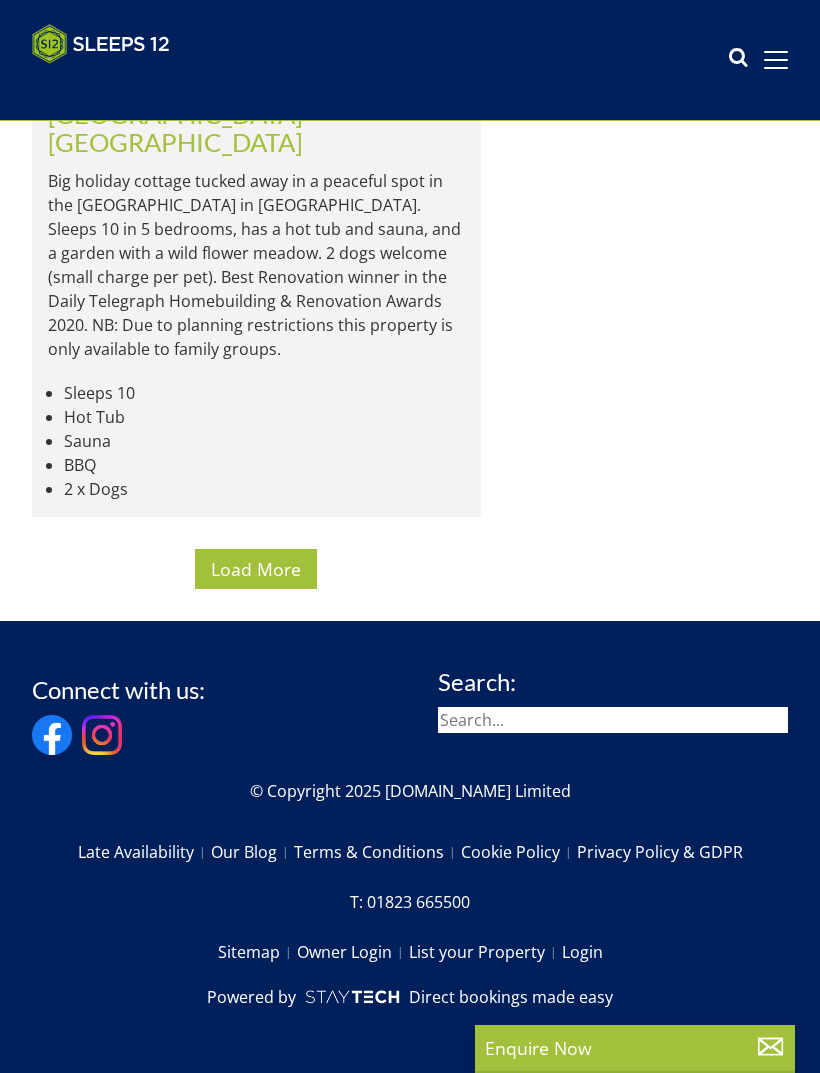scroll, scrollTop: 0, scrollLeft: 0, axis: both 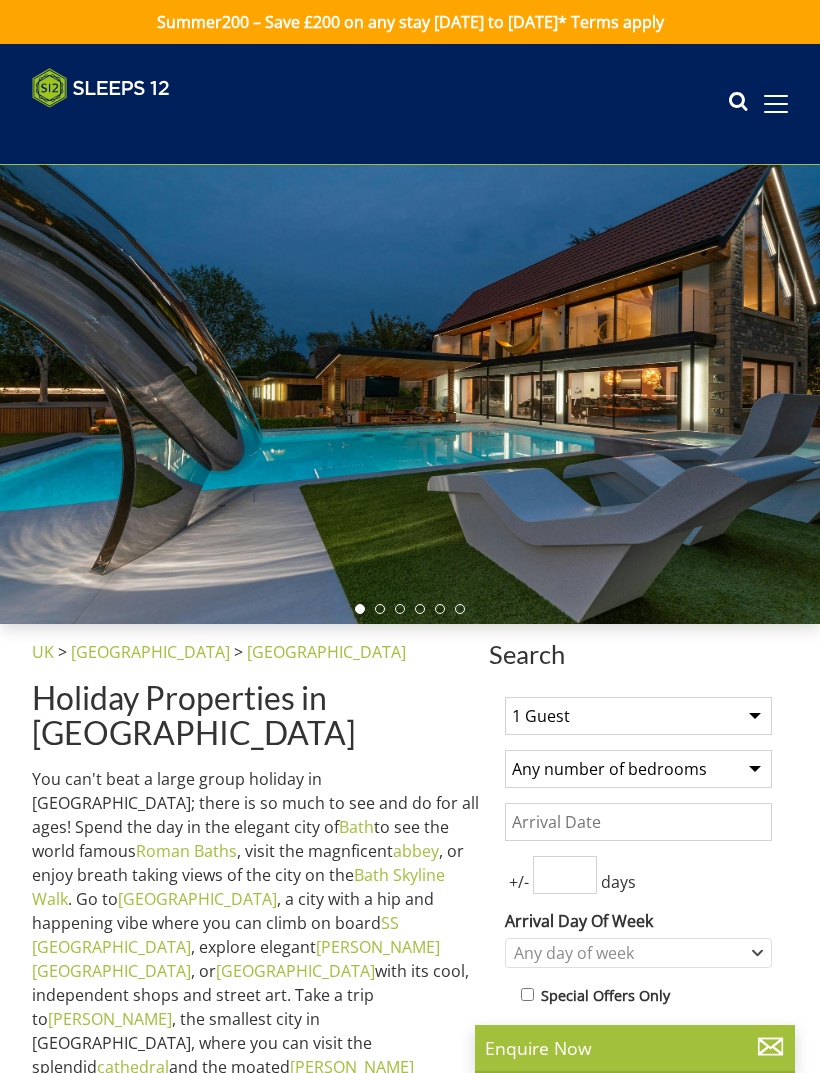 select on "10" 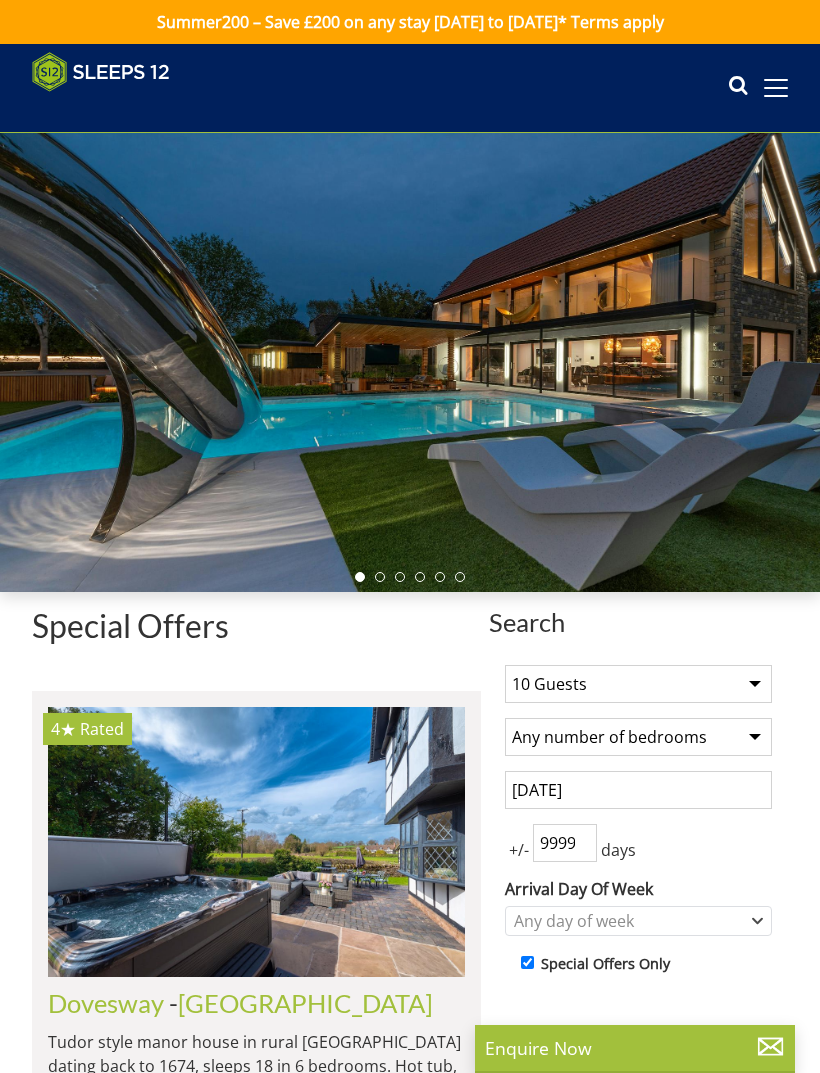 scroll, scrollTop: 21066, scrollLeft: 0, axis: vertical 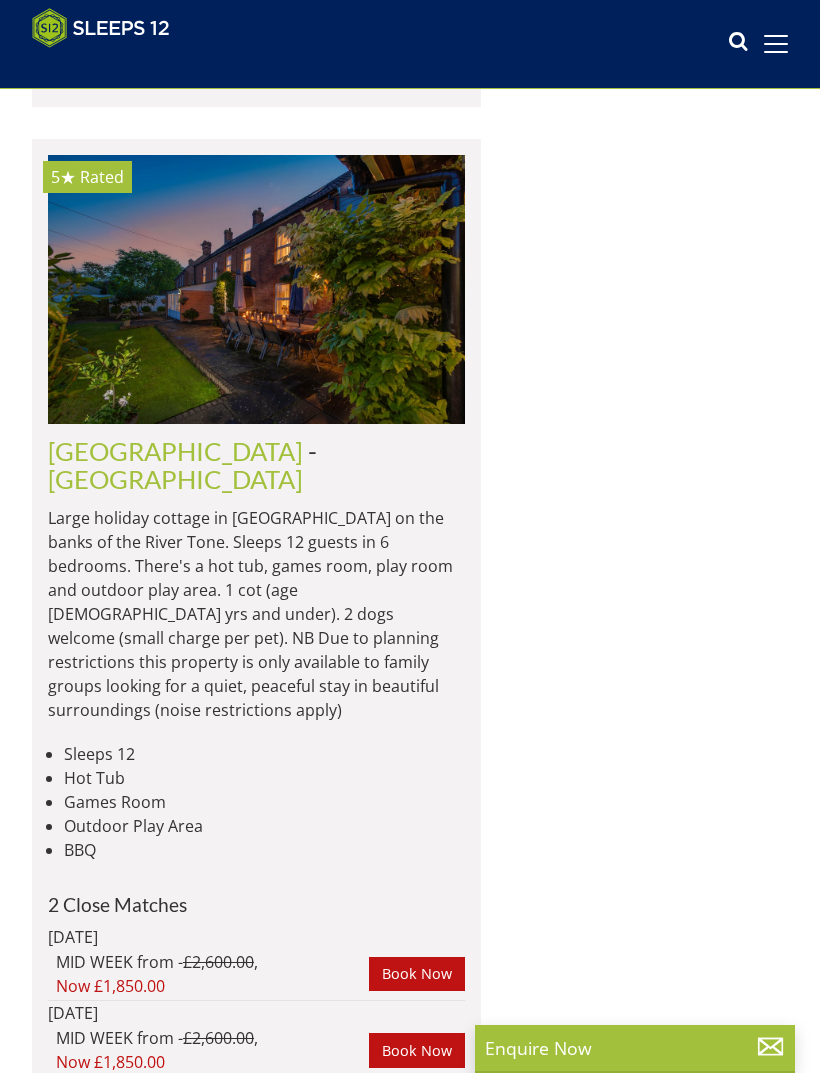 click on "Teds Place" at bounding box center (106, 4105) 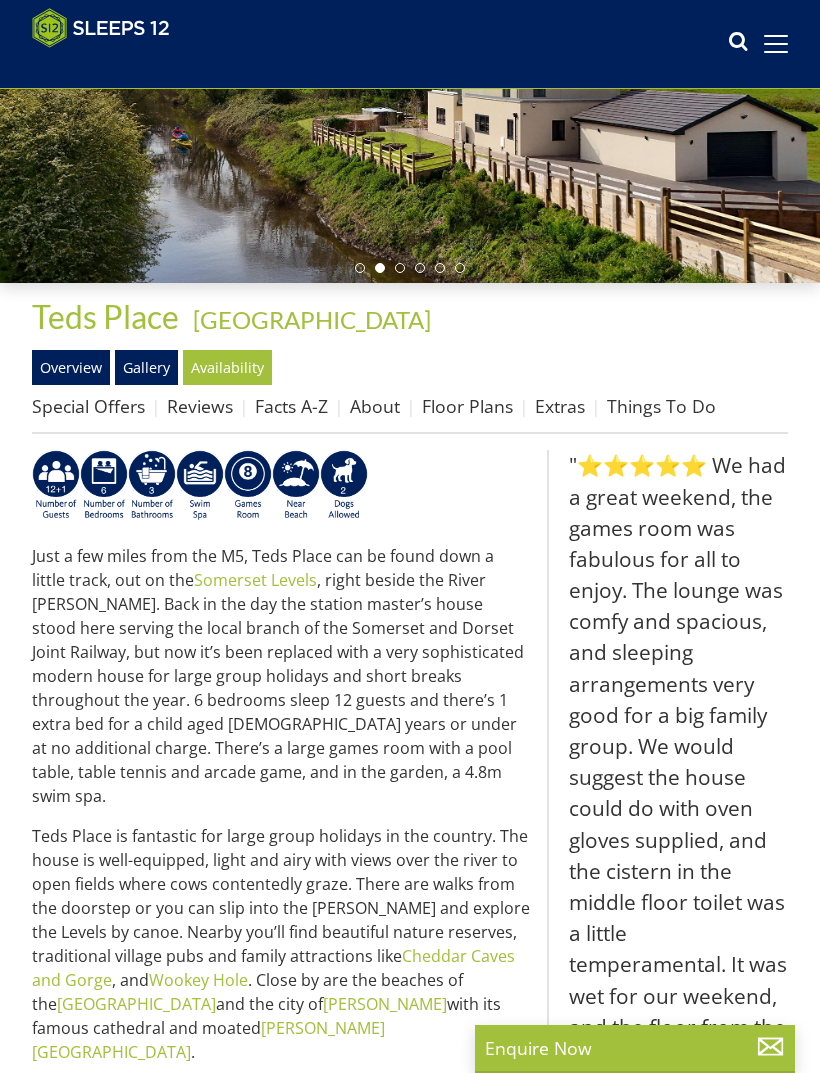 click on "Things To Do" at bounding box center [661, 406] 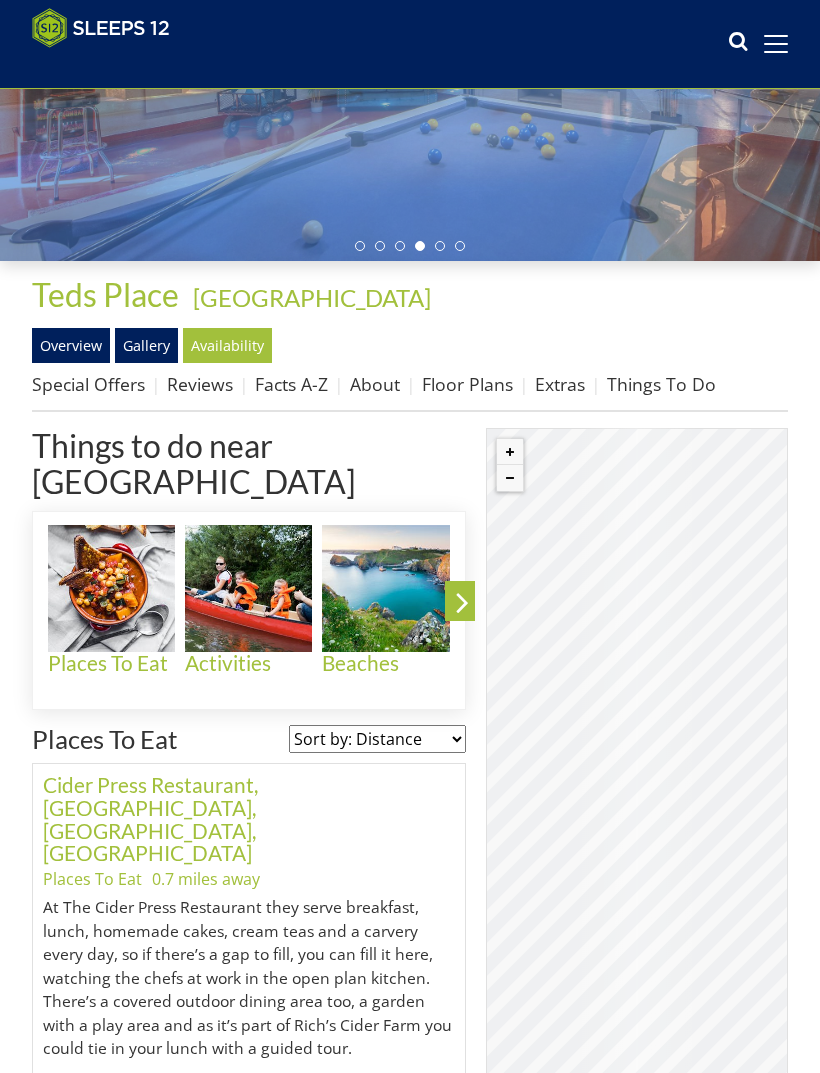 scroll, scrollTop: 340, scrollLeft: 0, axis: vertical 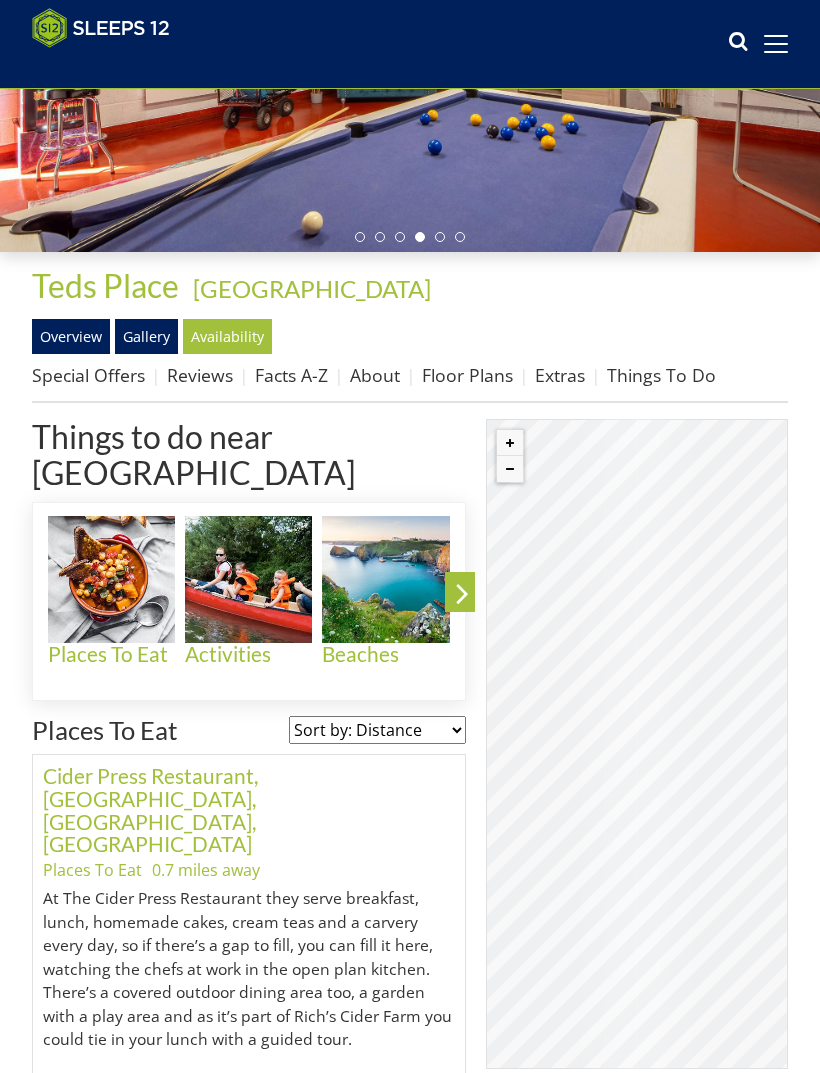 click 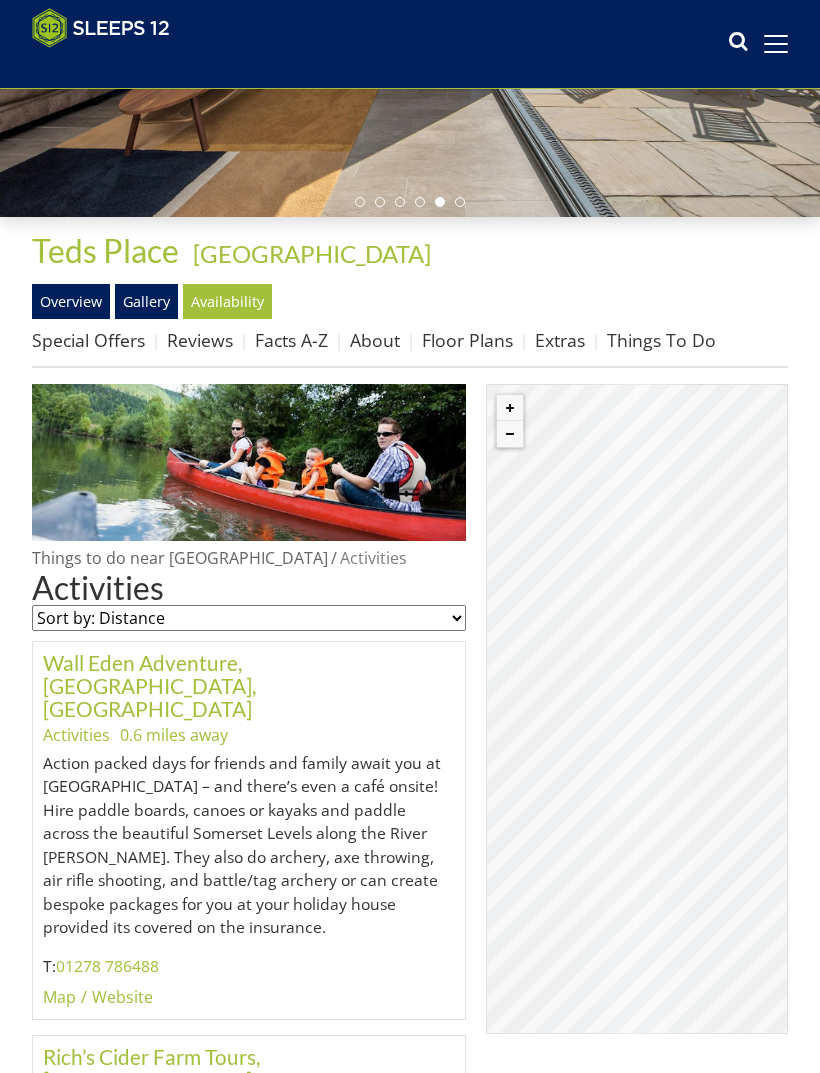 scroll, scrollTop: 0, scrollLeft: 0, axis: both 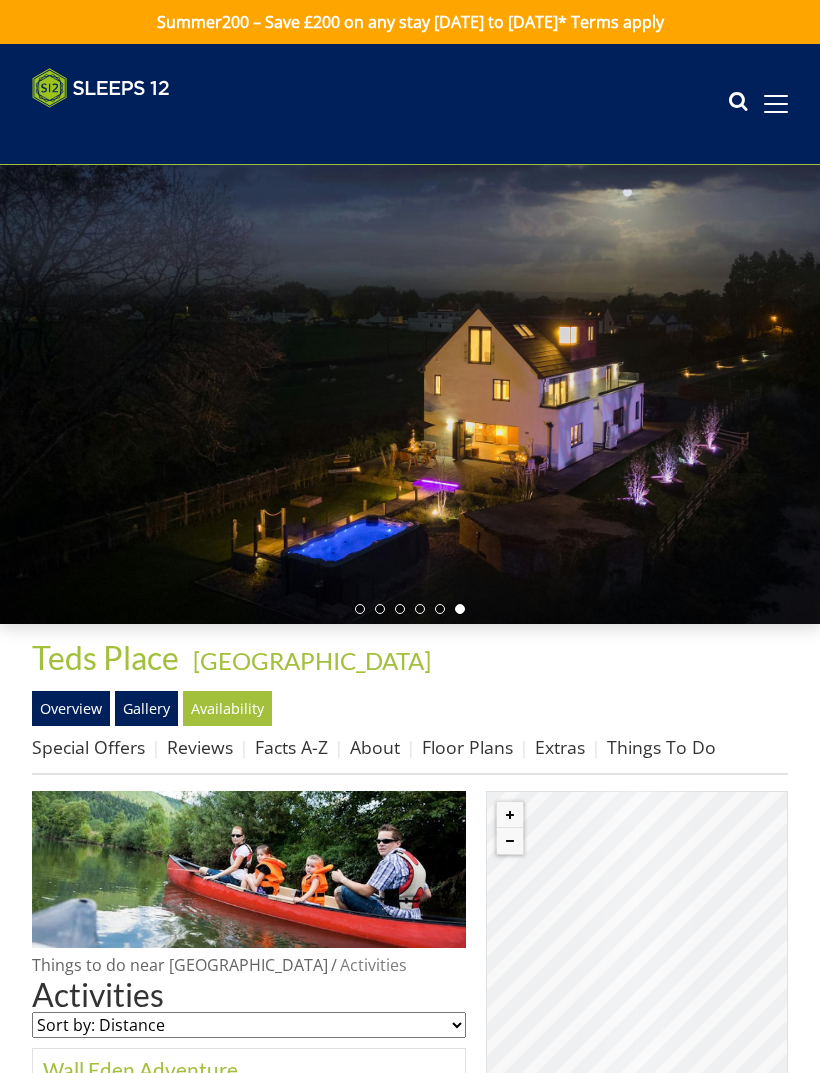 click on "Extras" at bounding box center [560, 747] 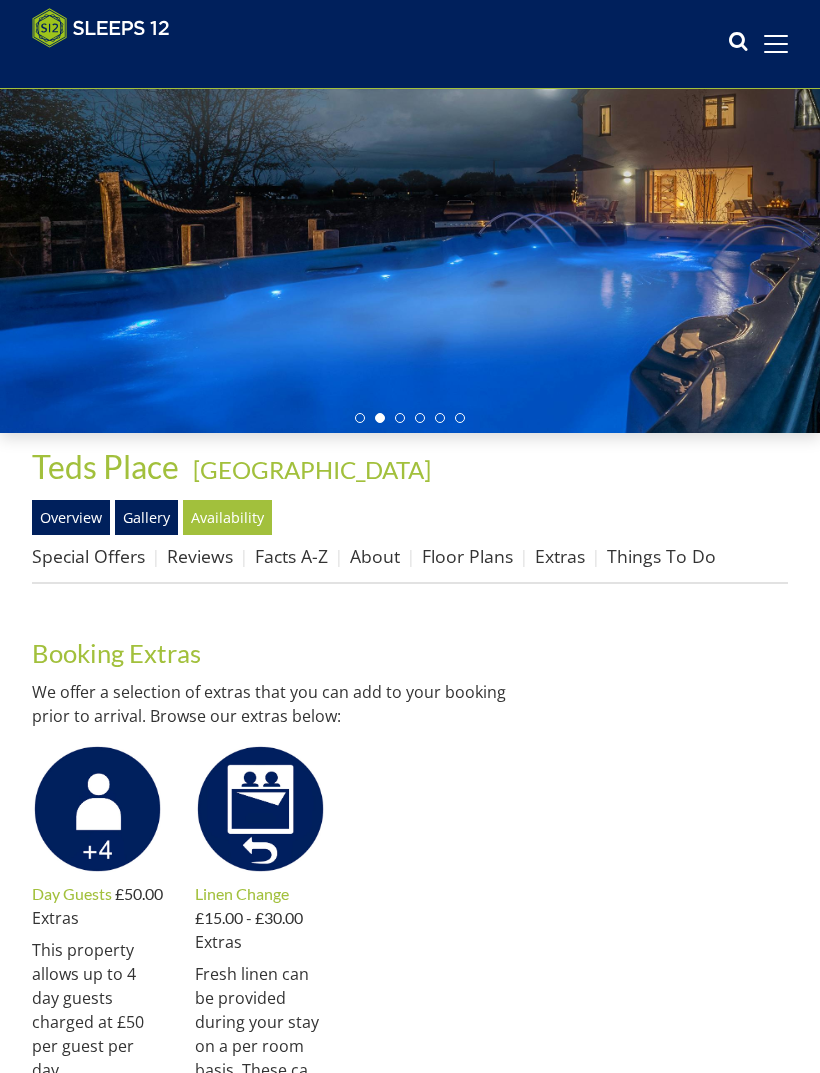 scroll, scrollTop: 158, scrollLeft: 0, axis: vertical 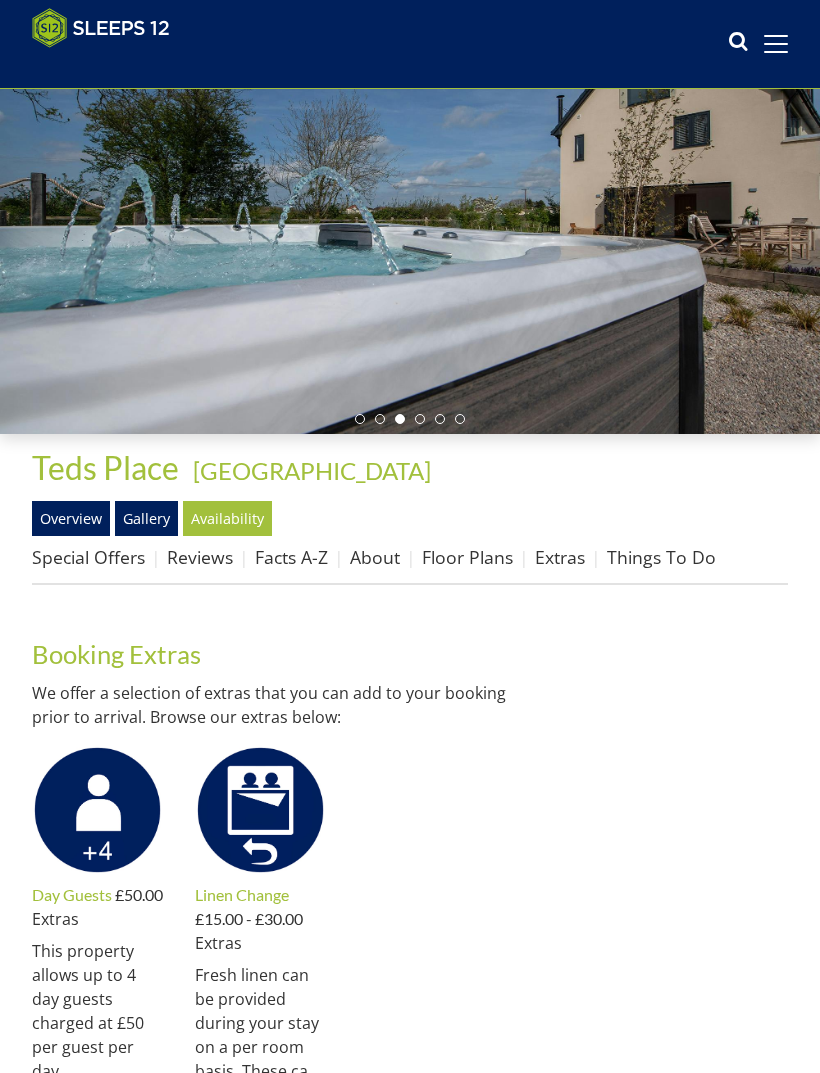 click on "Overview" at bounding box center [71, 518] 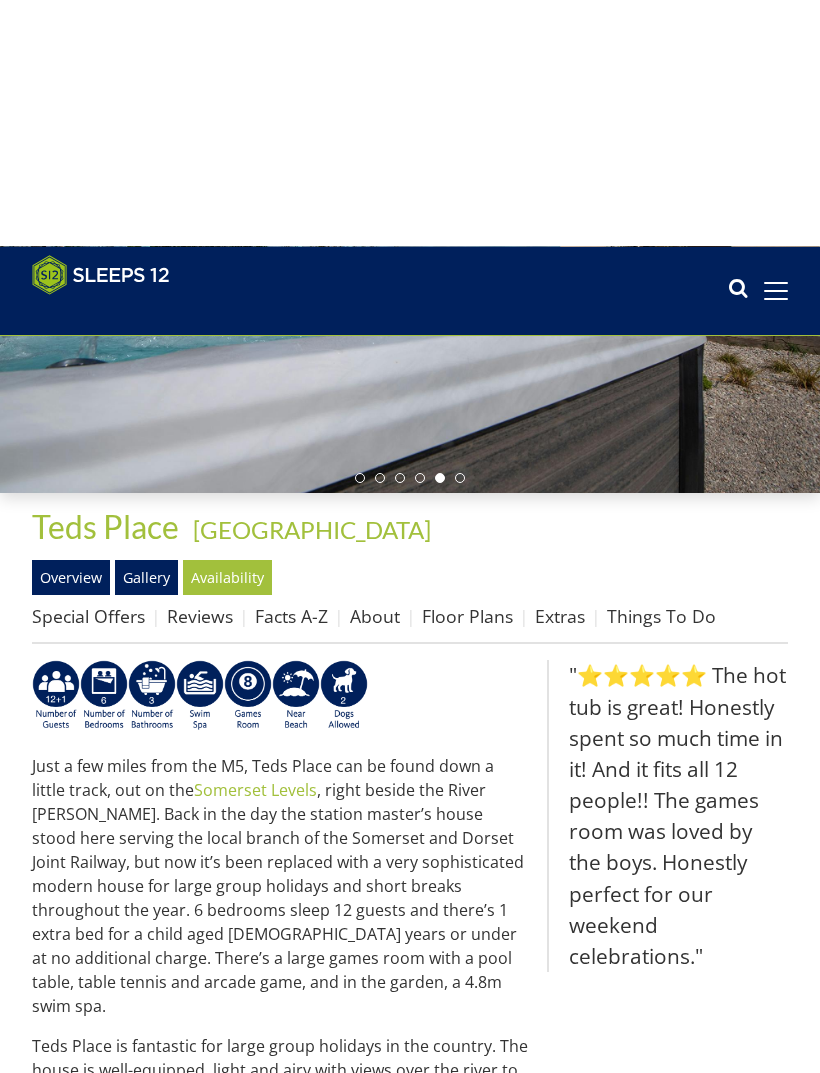 scroll, scrollTop: 0, scrollLeft: 0, axis: both 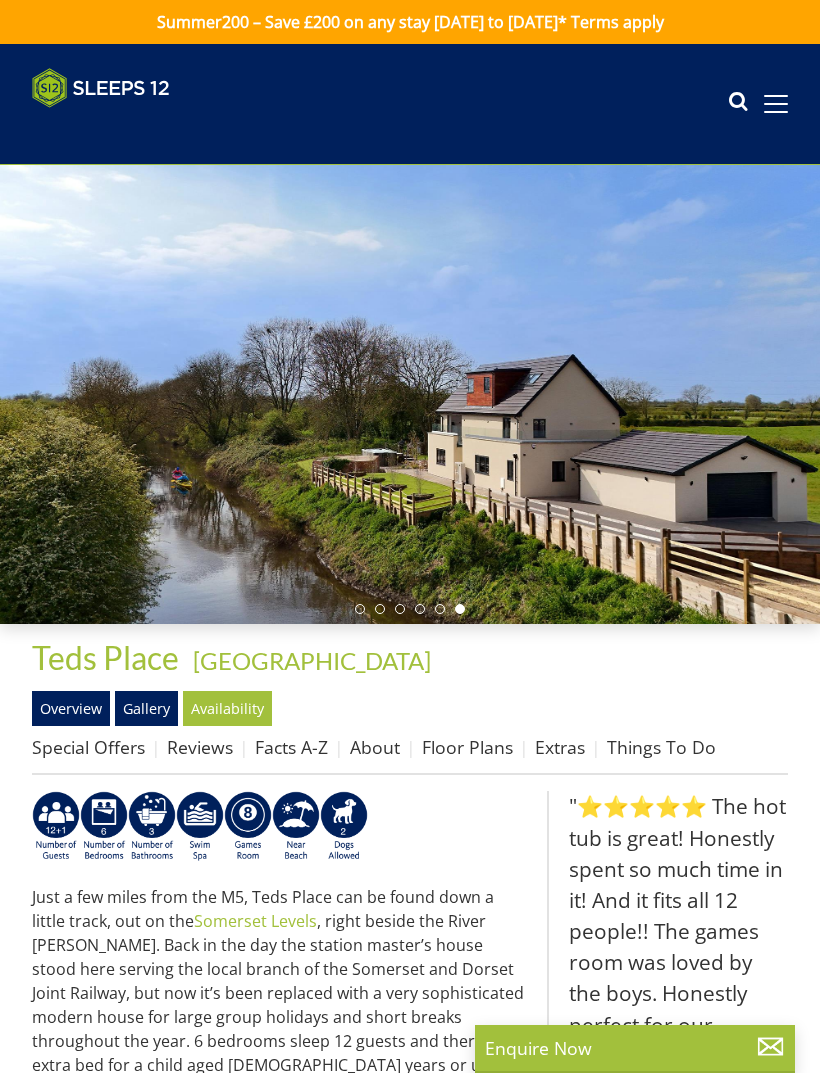 click on "Availability" at bounding box center [227, 708] 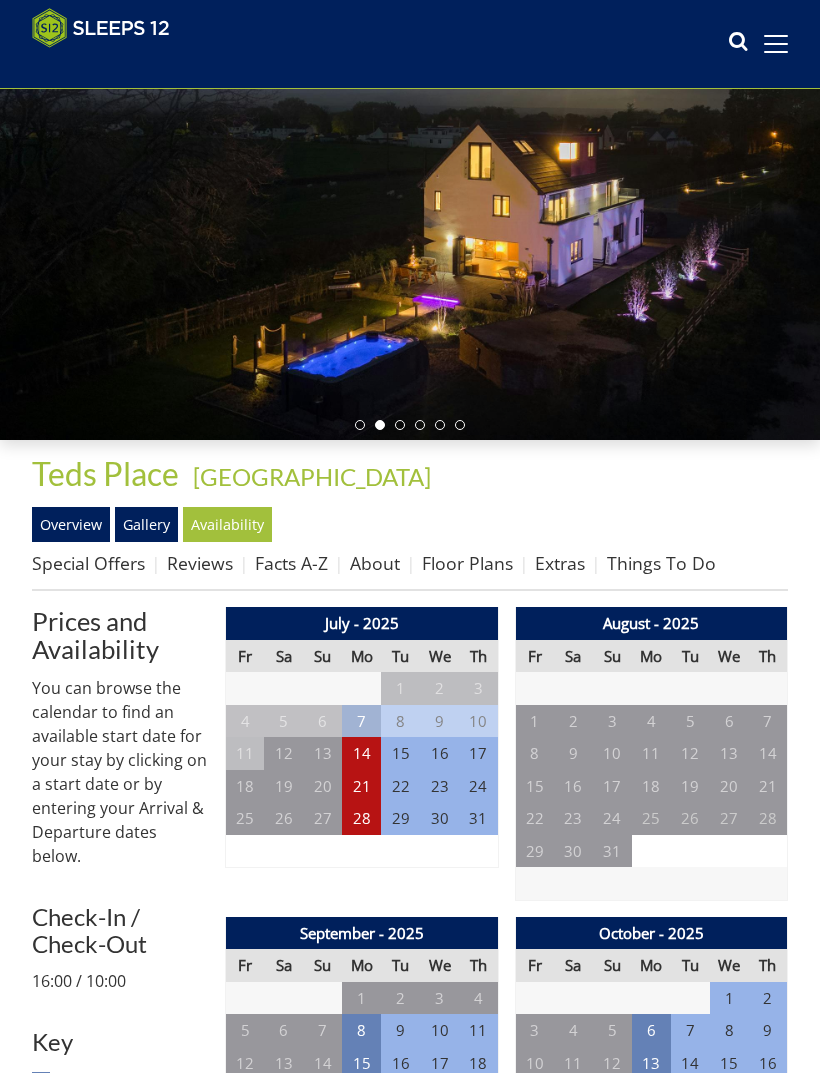 scroll, scrollTop: 152, scrollLeft: 0, axis: vertical 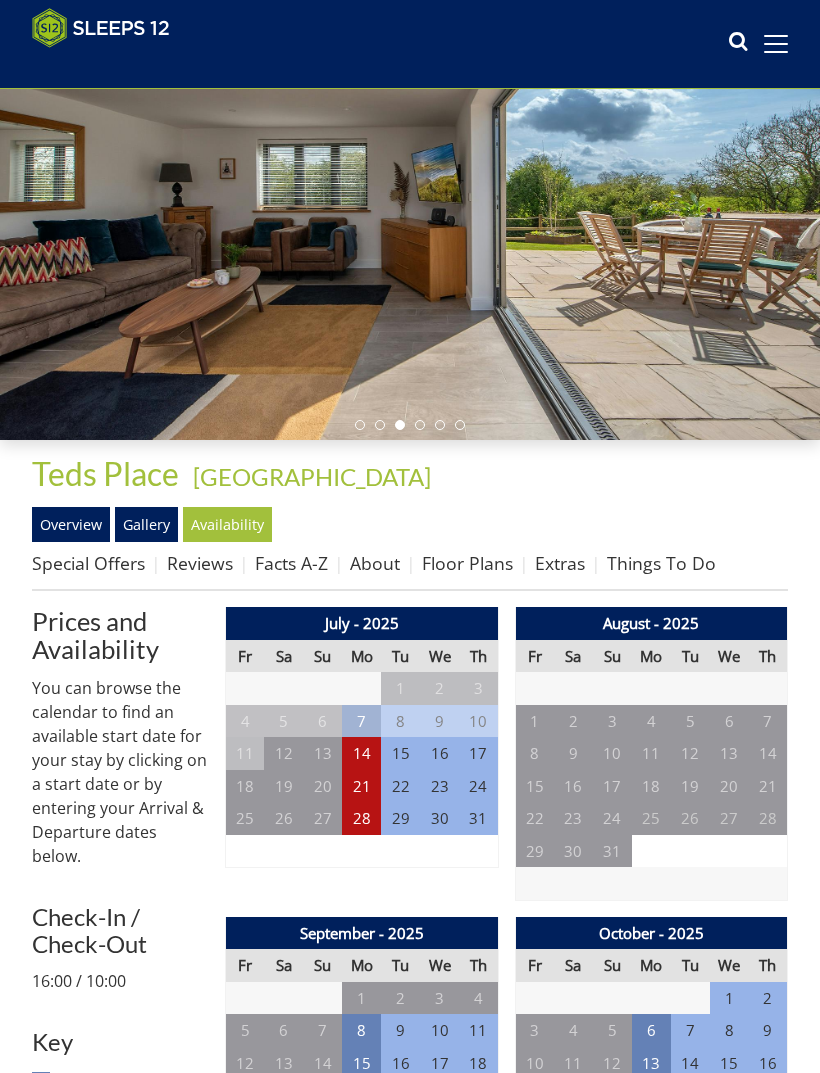 click on "28" at bounding box center [361, 818] 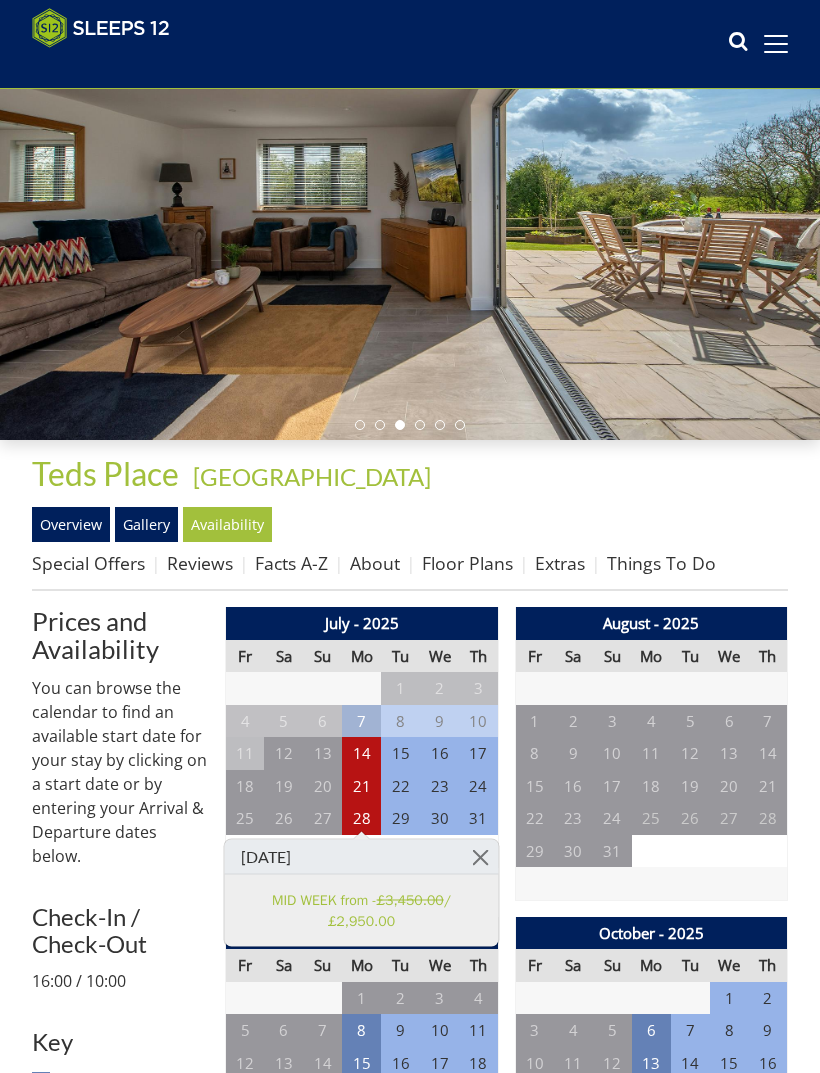 click on "About" at bounding box center (375, 563) 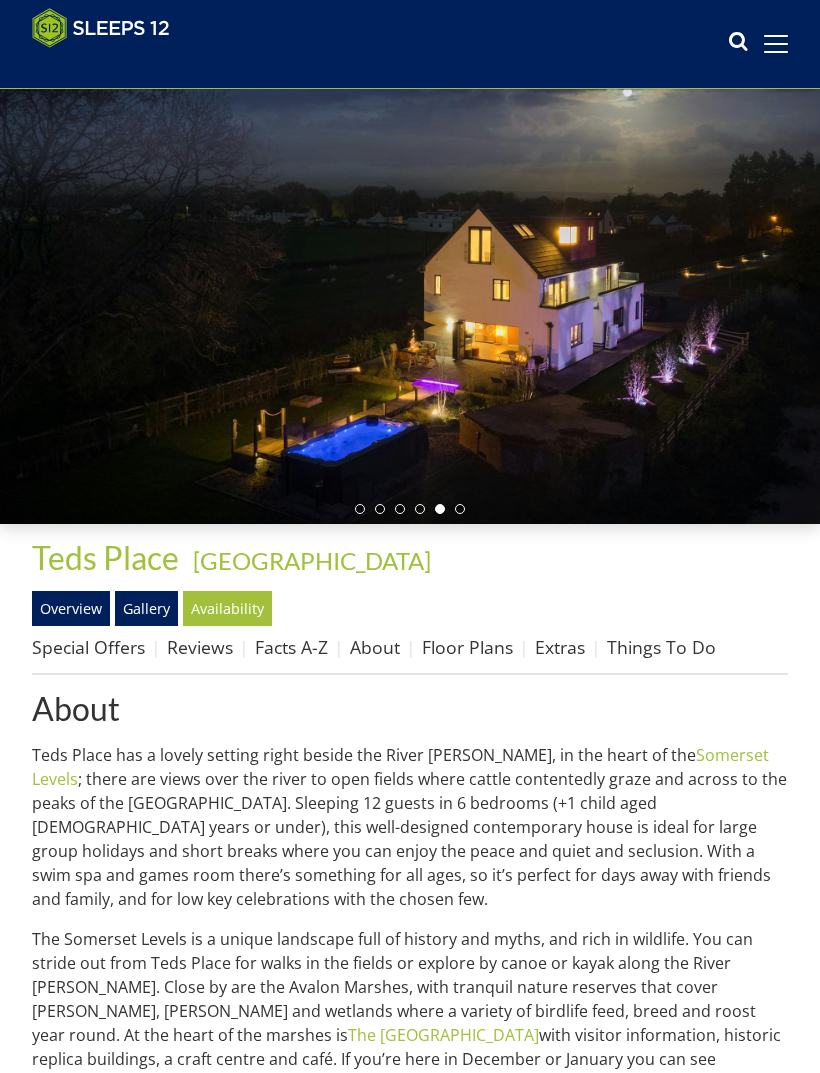 scroll, scrollTop: 62, scrollLeft: 0, axis: vertical 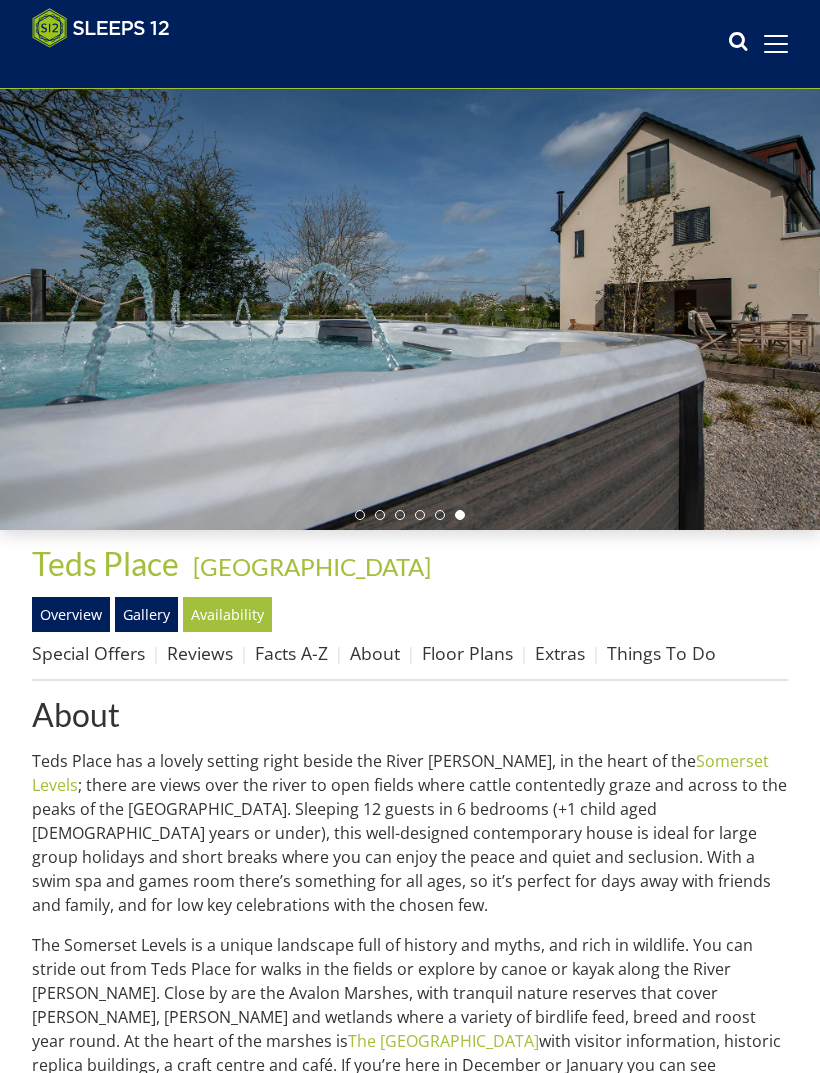 click on "About" at bounding box center (375, 653) 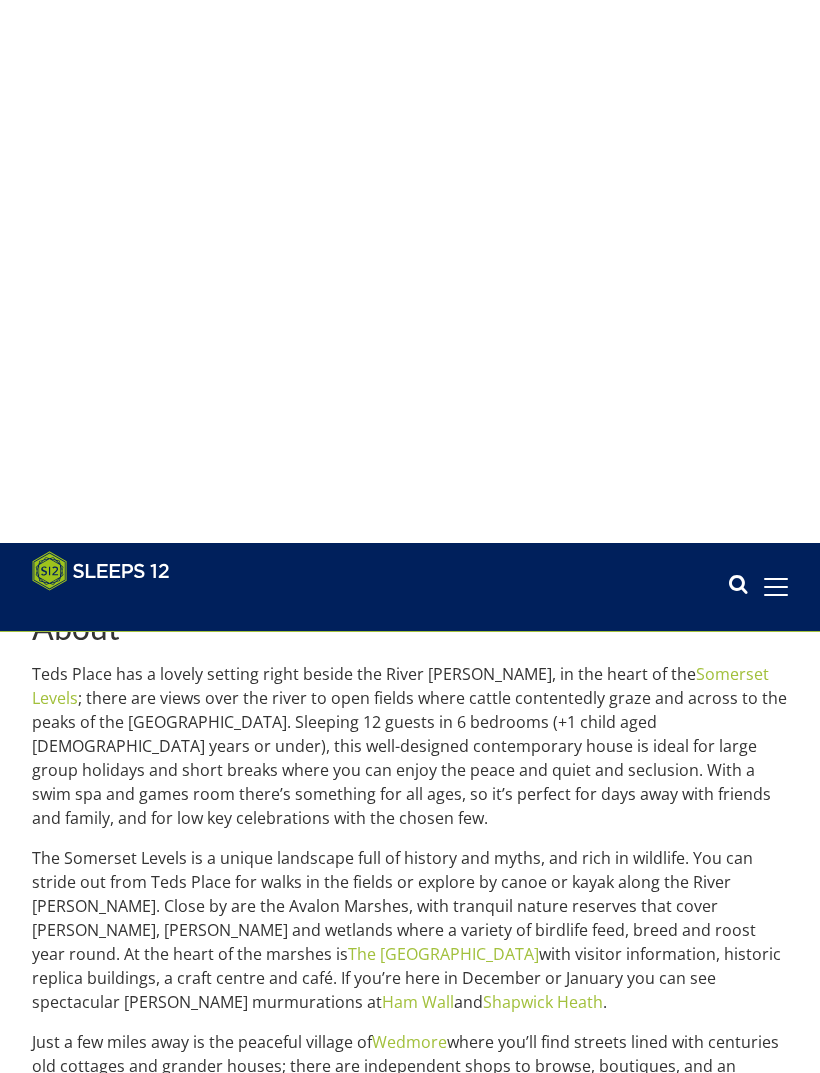 scroll, scrollTop: 0, scrollLeft: 0, axis: both 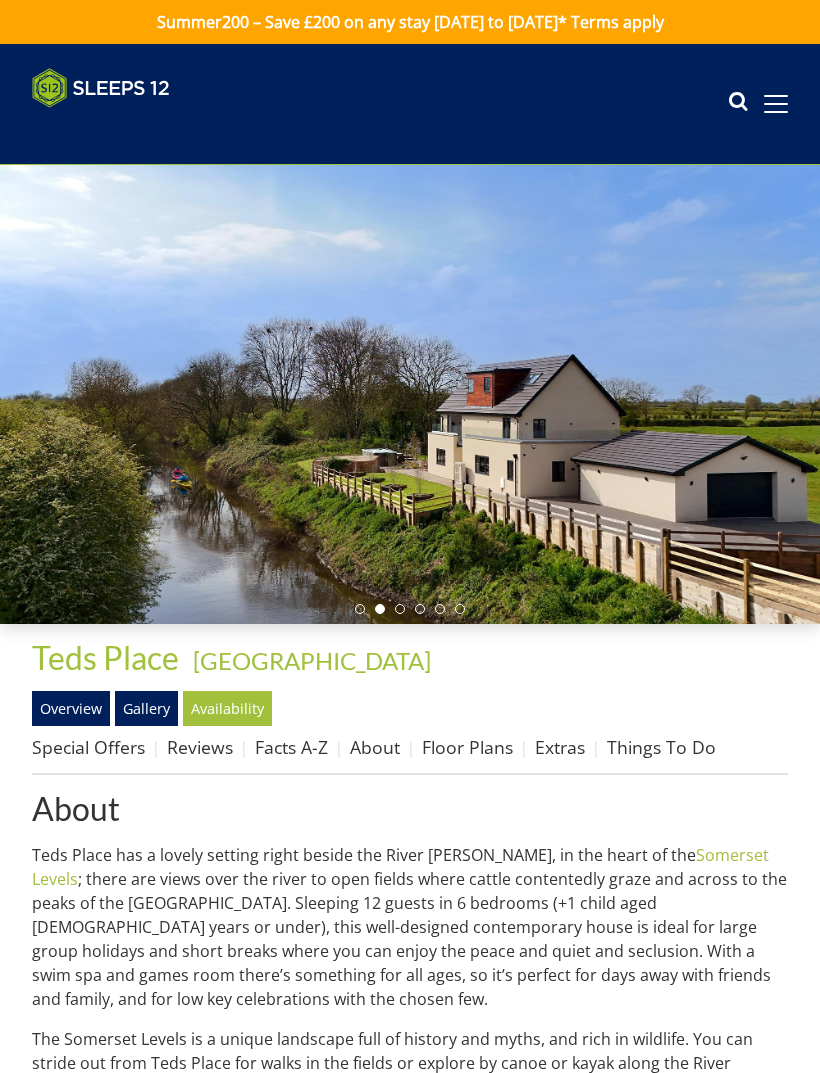 click on "Overview" at bounding box center (71, 708) 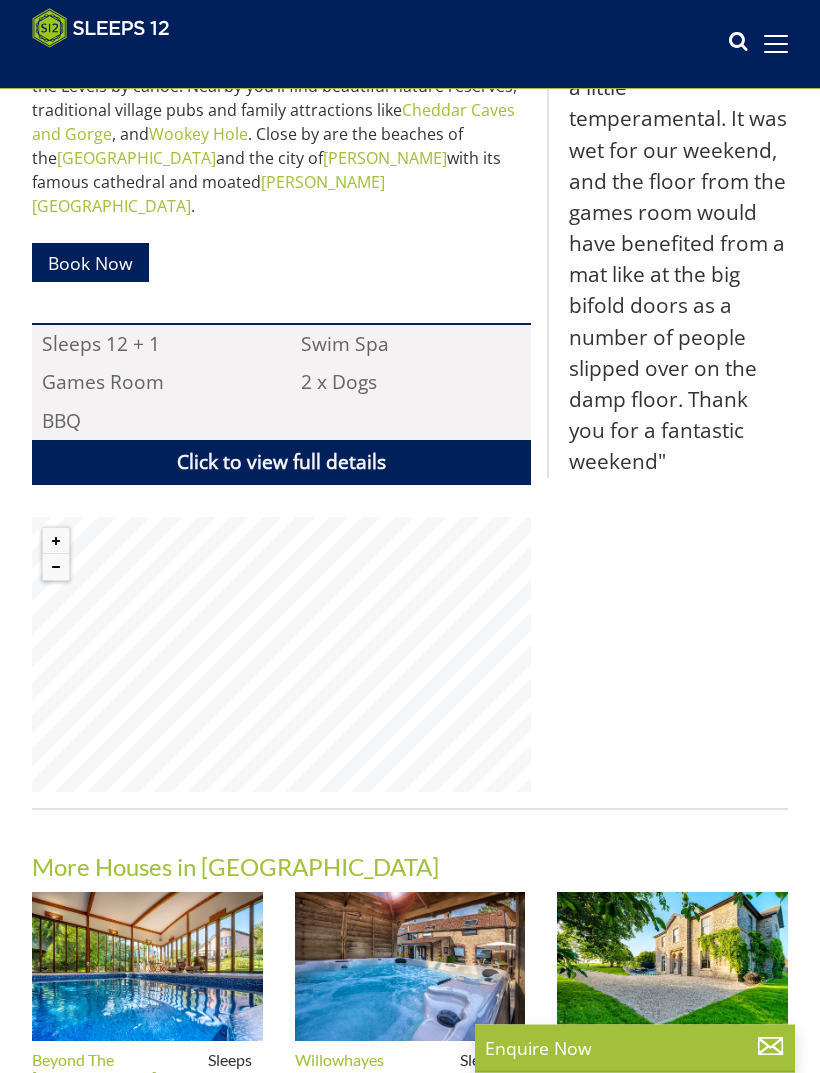 scroll, scrollTop: 1153, scrollLeft: 0, axis: vertical 